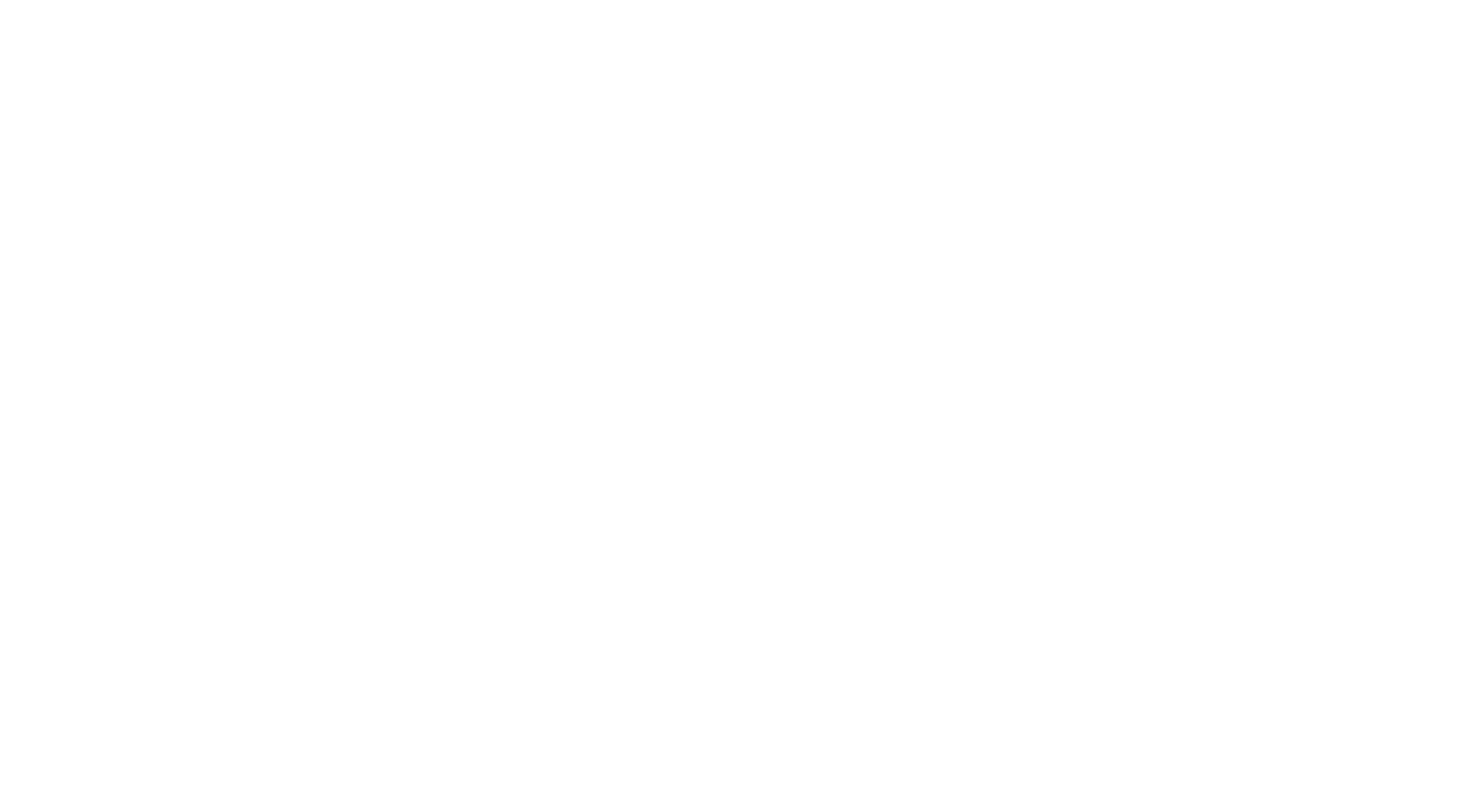 scroll, scrollTop: 0, scrollLeft: 0, axis: both 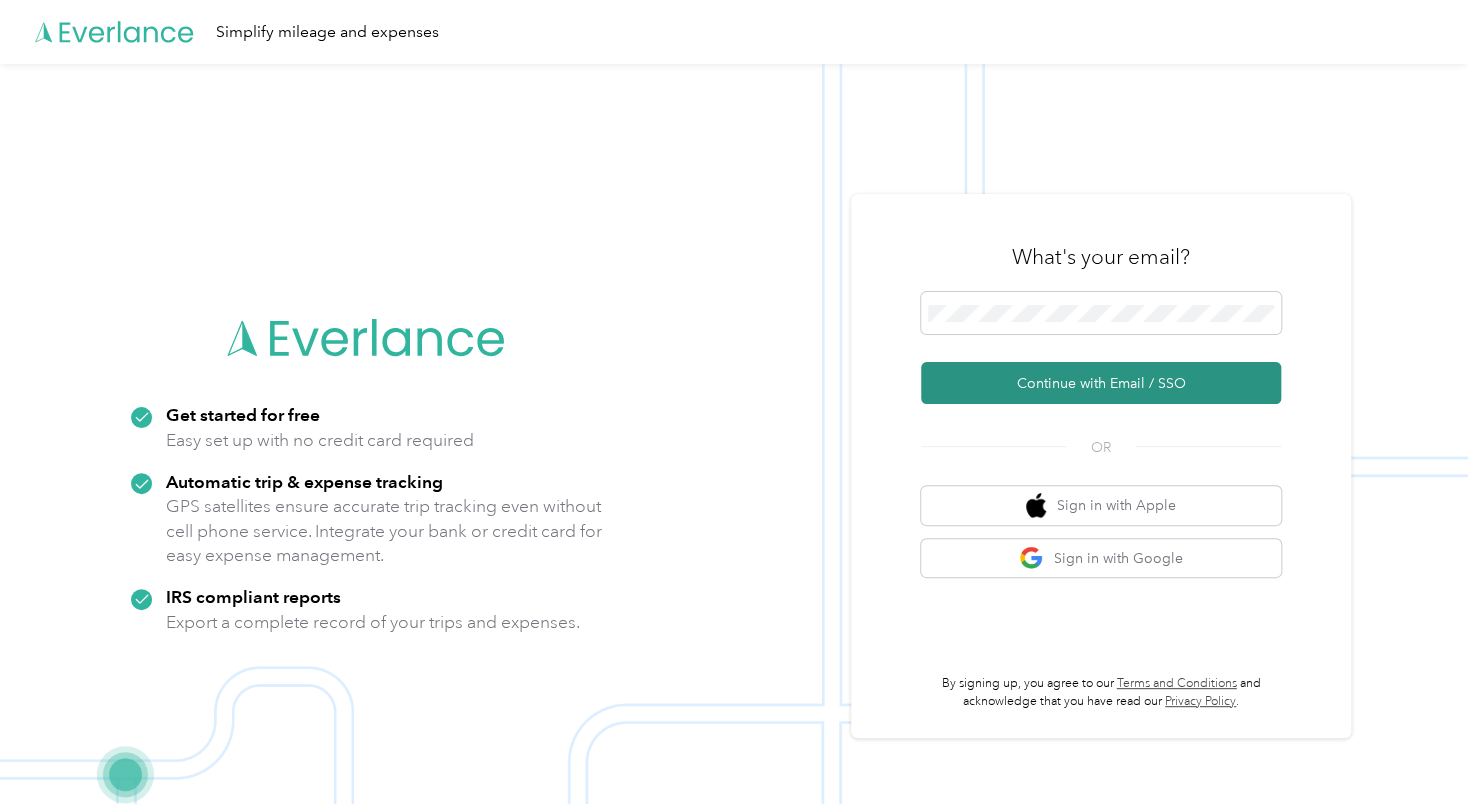 click on "Continue with Email / SSO" at bounding box center (1101, 383) 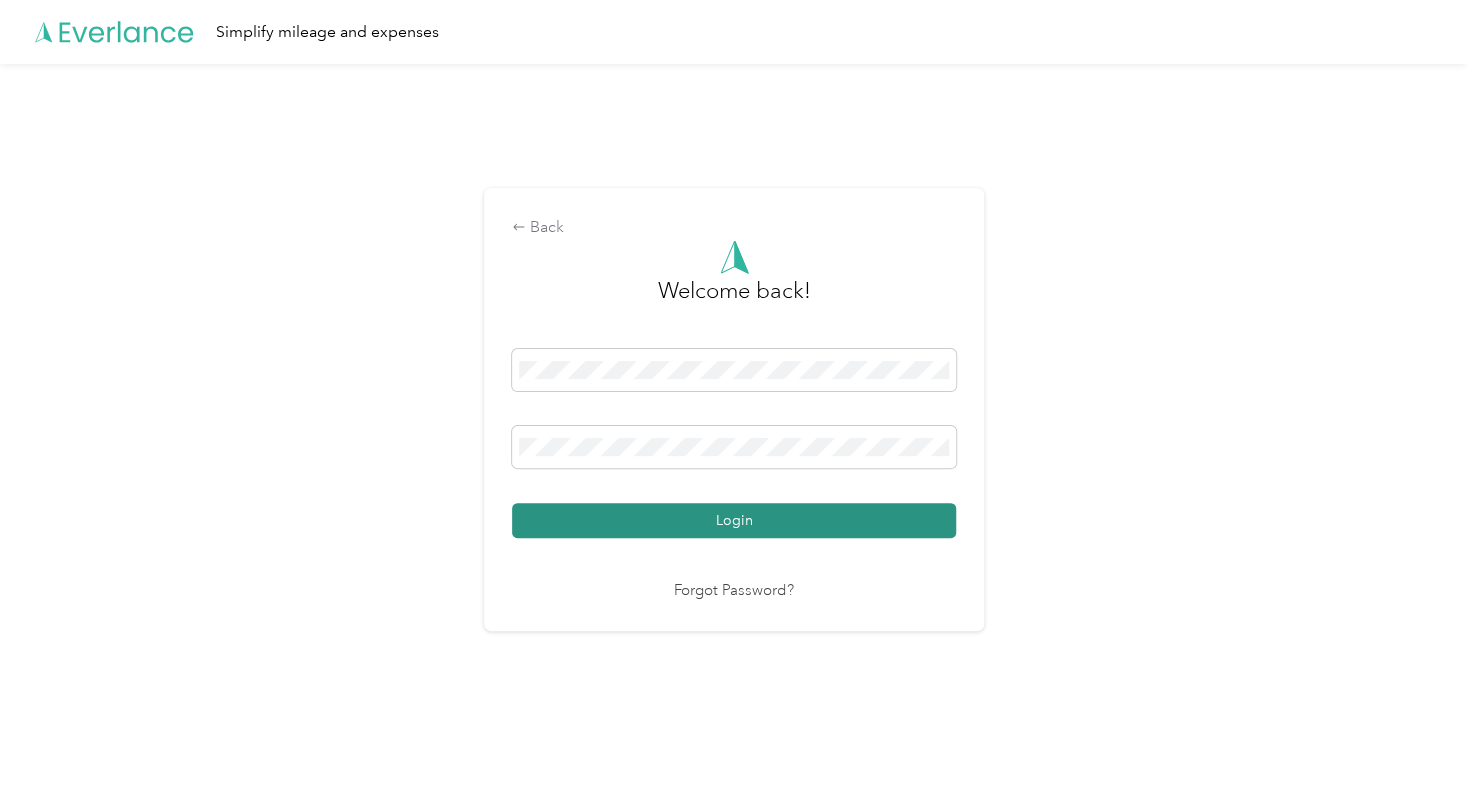click on "Login" at bounding box center (734, 520) 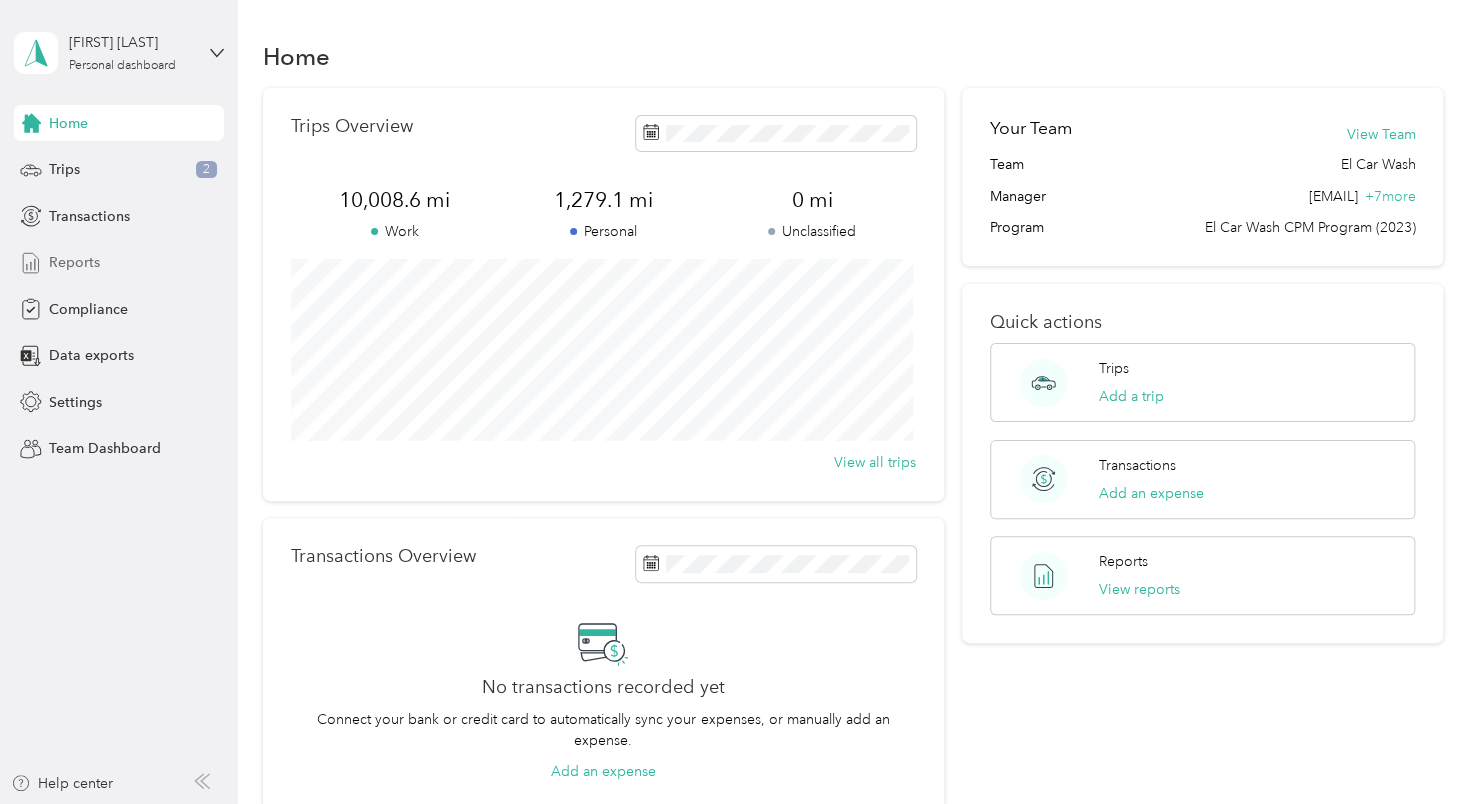 click on "Reports" at bounding box center [74, 262] 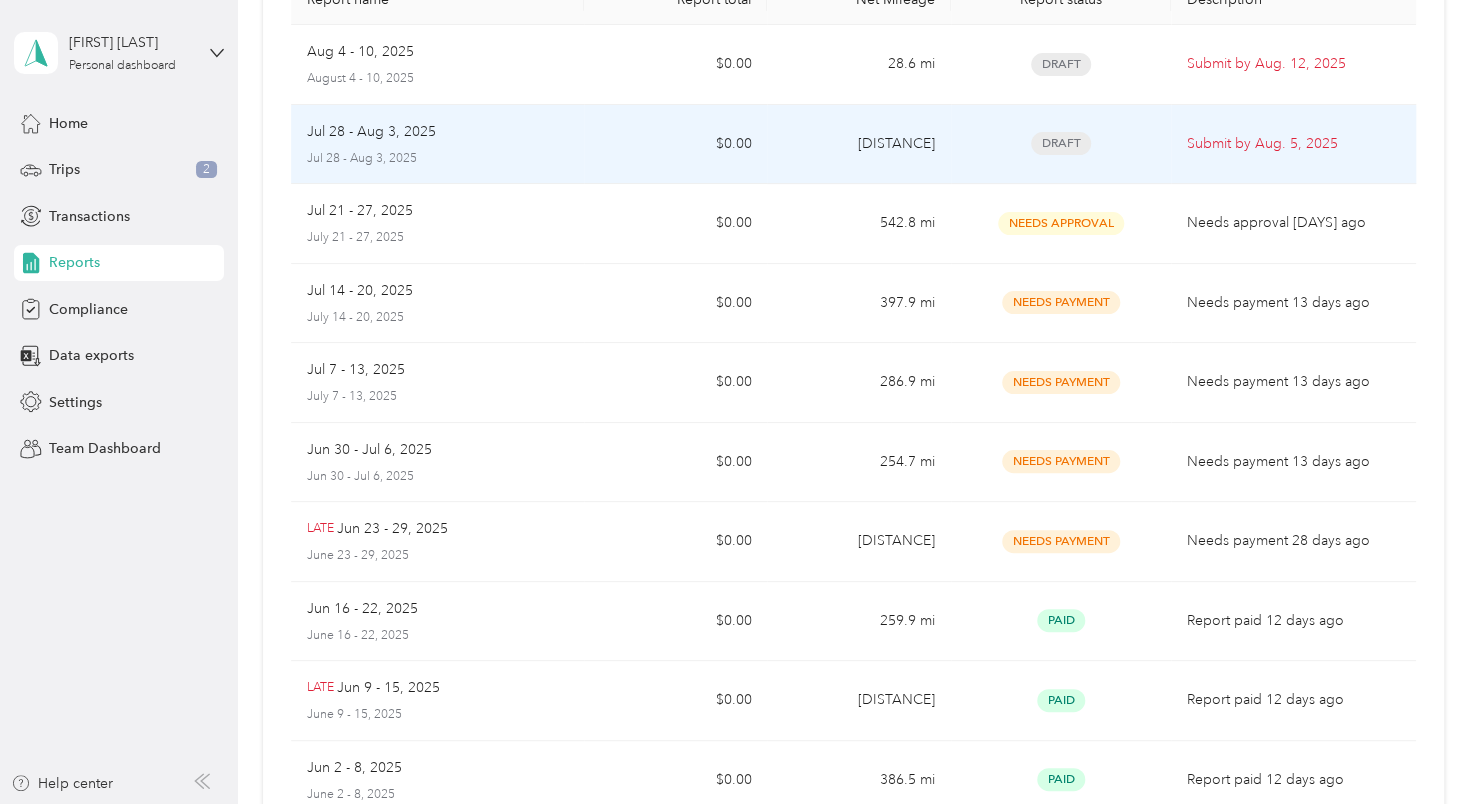 scroll, scrollTop: 192, scrollLeft: 0, axis: vertical 